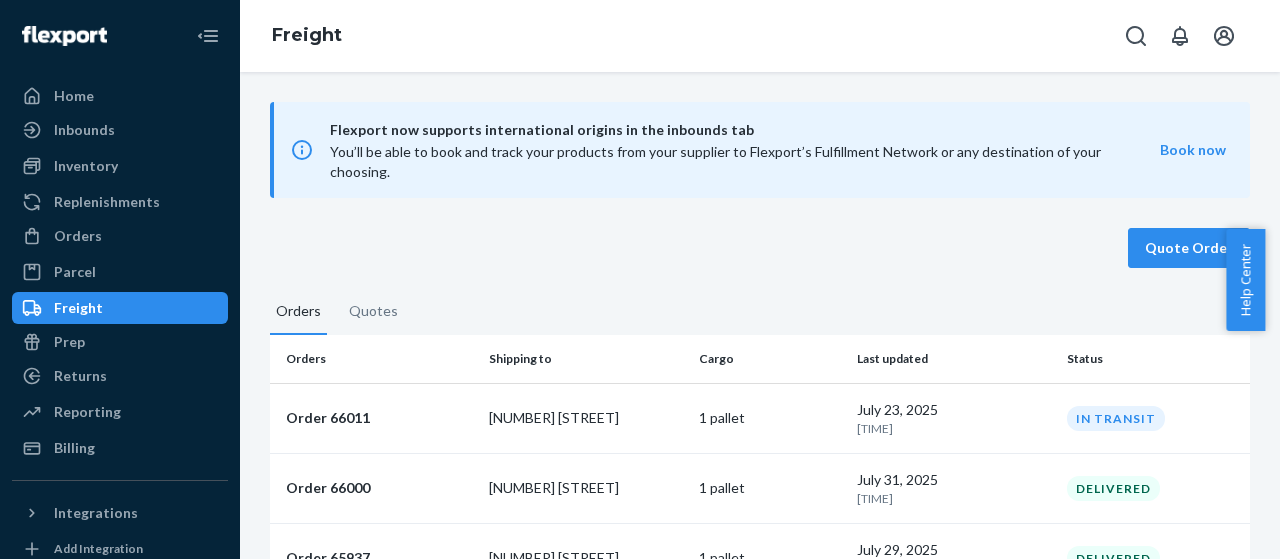 scroll, scrollTop: 0, scrollLeft: 0, axis: both 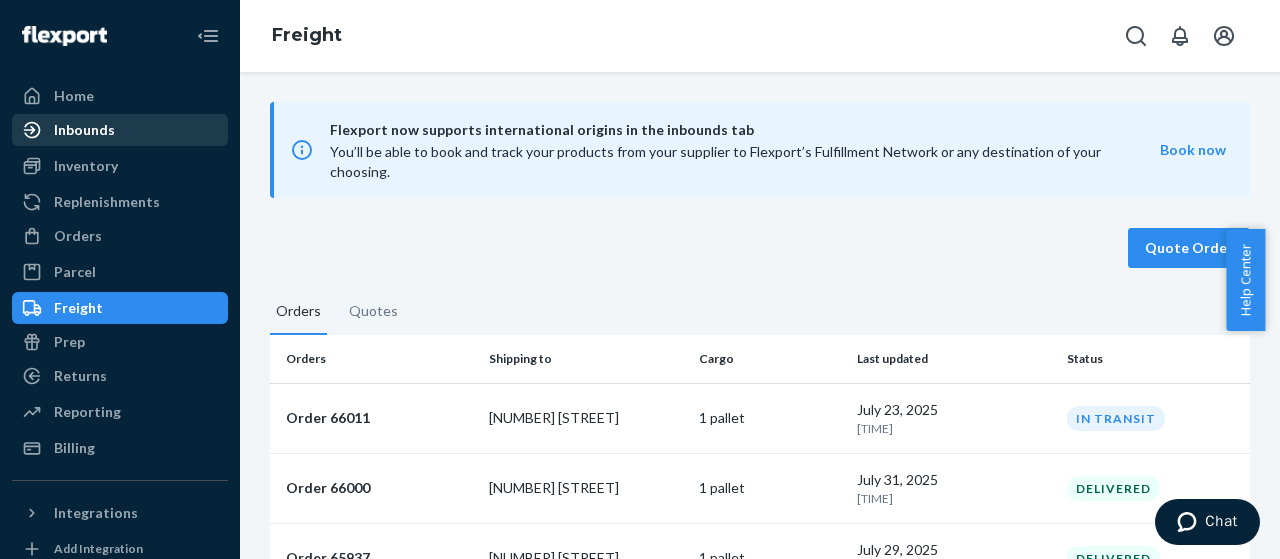 click on "Inbounds" at bounding box center [84, 130] 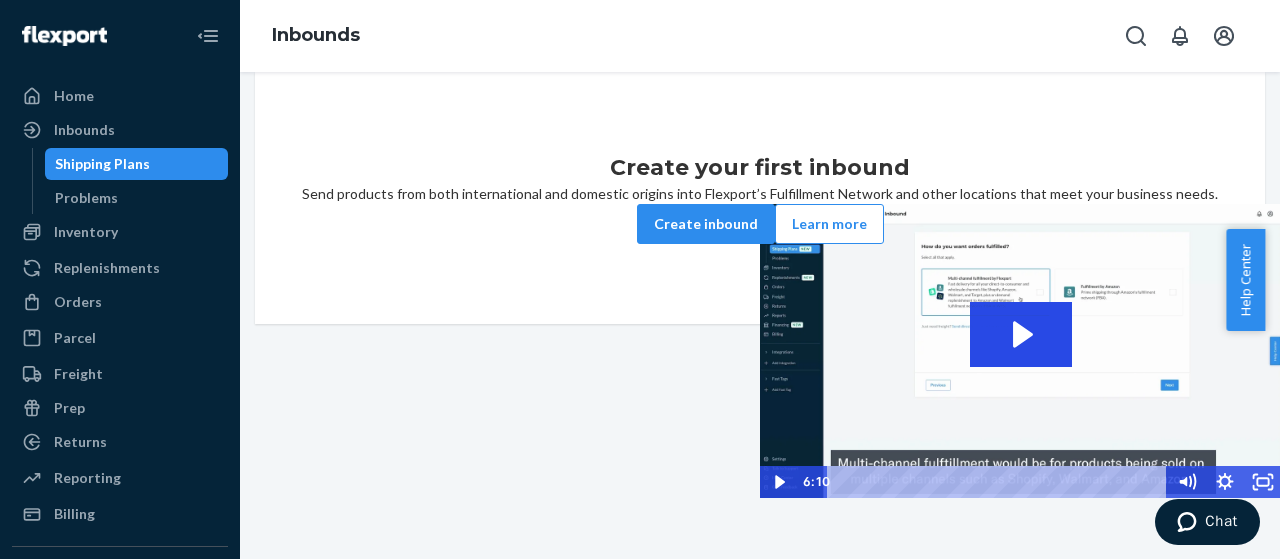 scroll, scrollTop: 0, scrollLeft: 0, axis: both 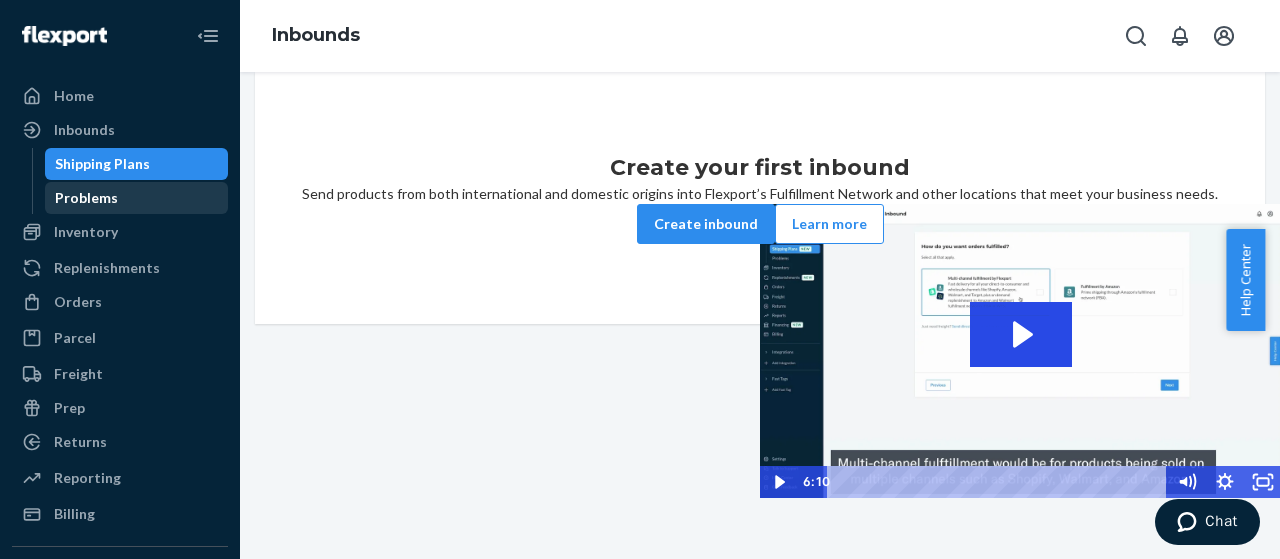 drag, startPoint x: 98, startPoint y: 186, endPoint x: 94, endPoint y: 200, distance: 14.56022 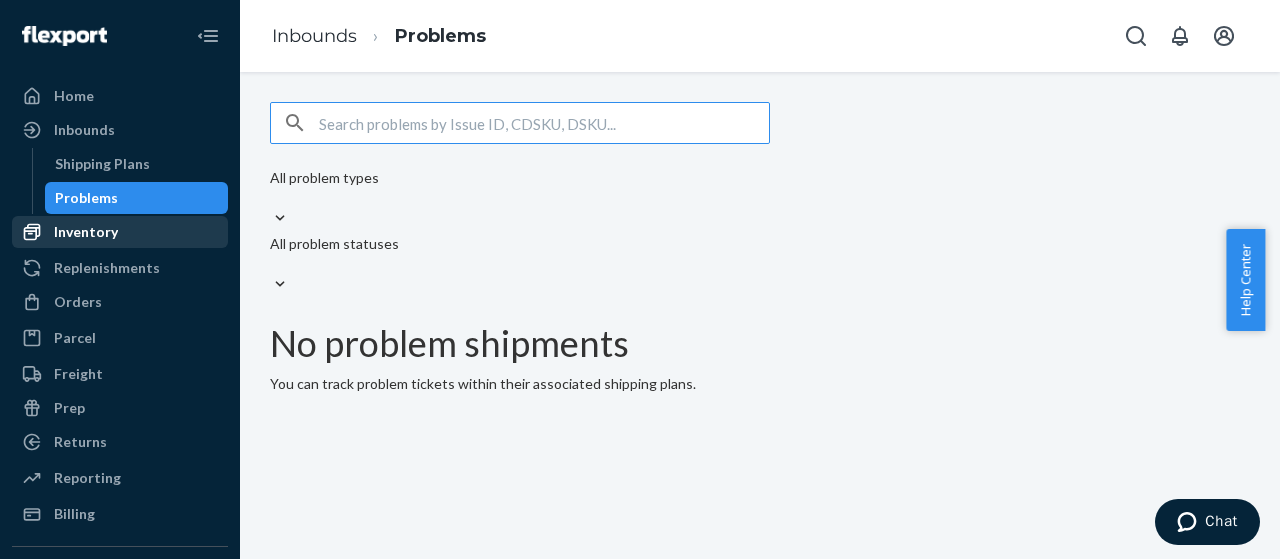 click on "Inventory" at bounding box center [120, 232] 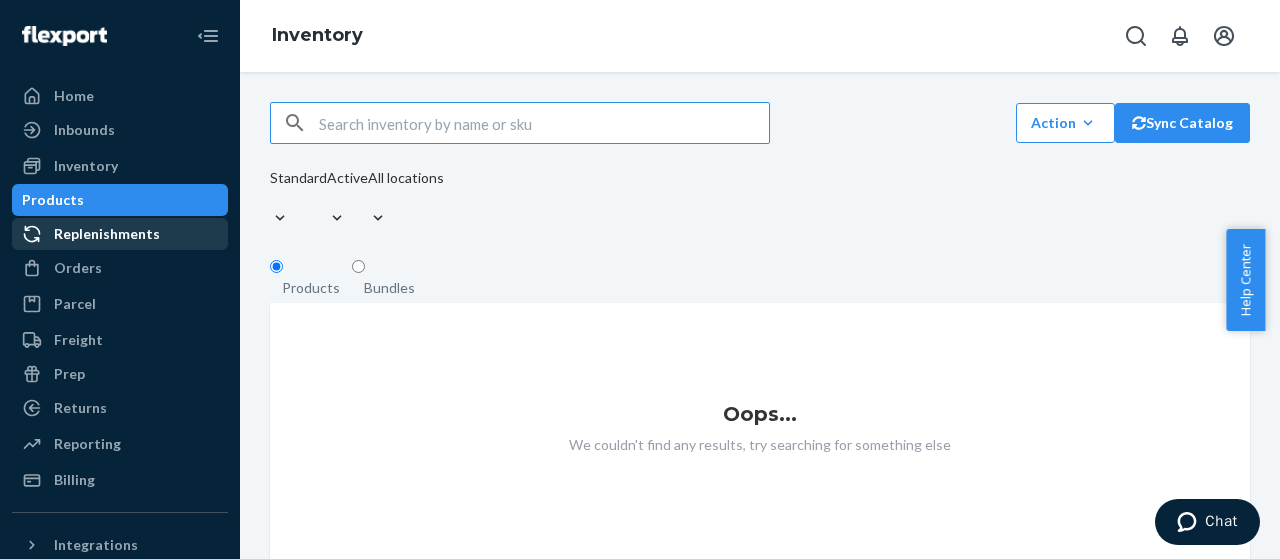 click on "Replenishments" at bounding box center [107, 234] 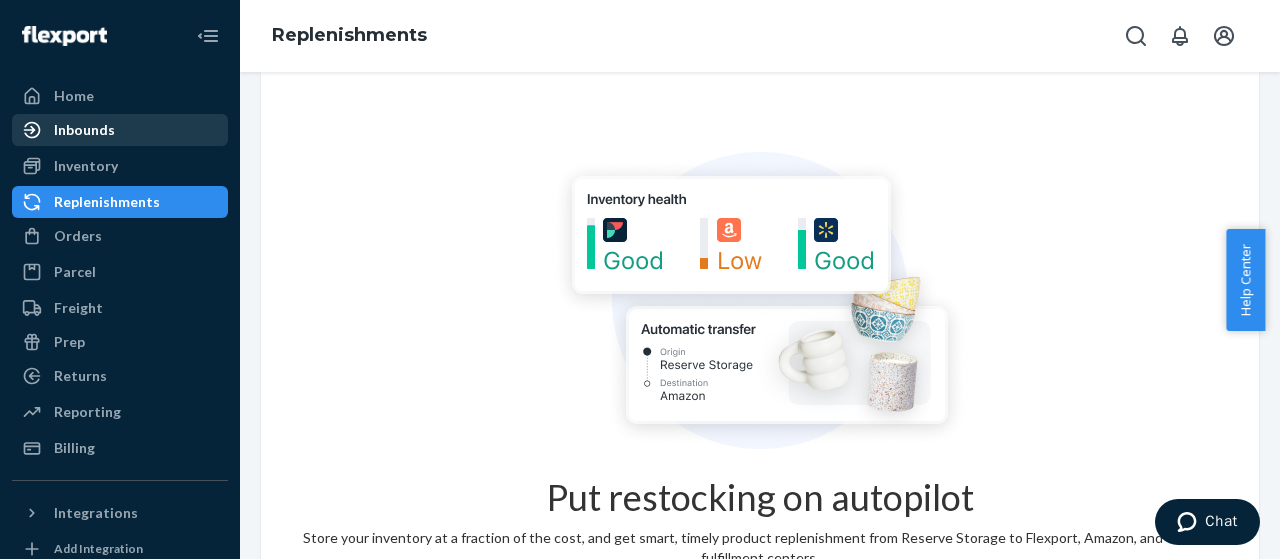 click on "Inbounds" at bounding box center (84, 130) 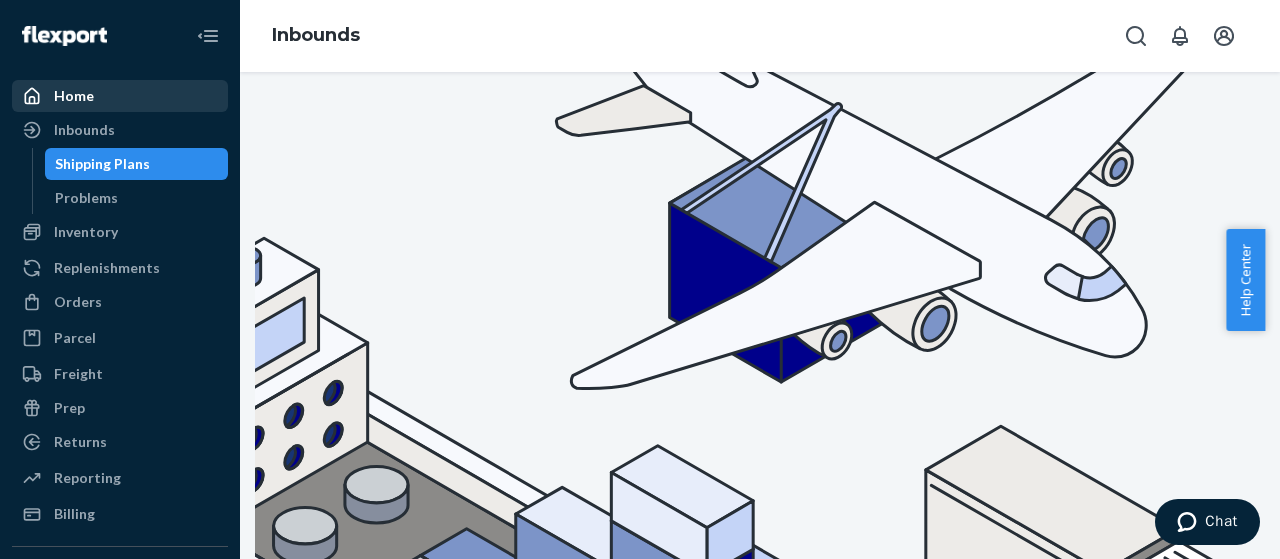 click on "Home" at bounding box center (74, 96) 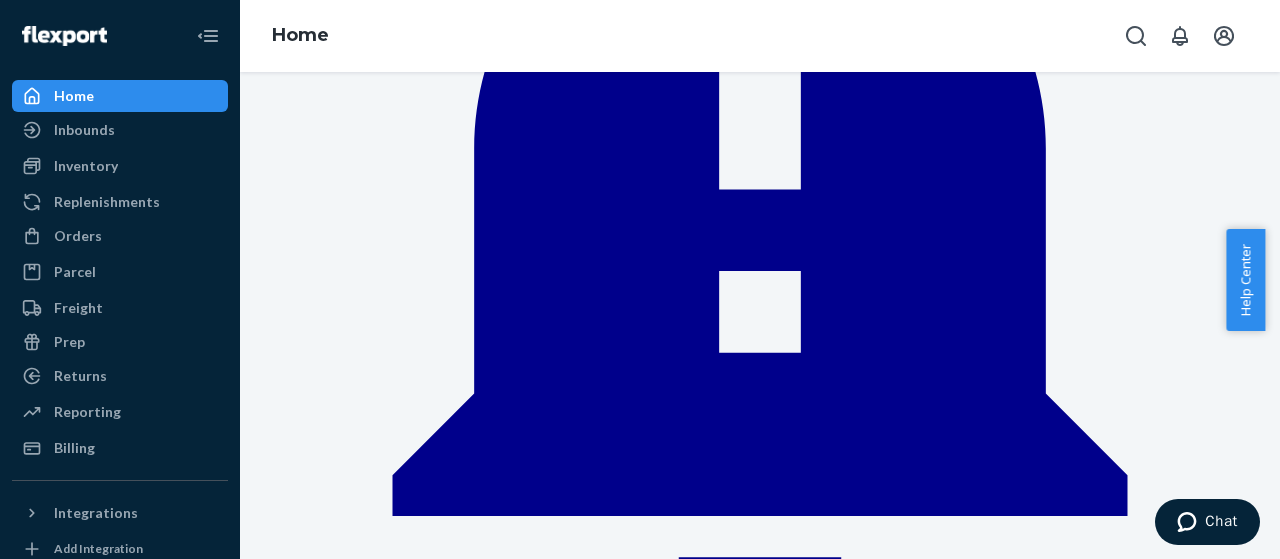 scroll, scrollTop: 500, scrollLeft: 0, axis: vertical 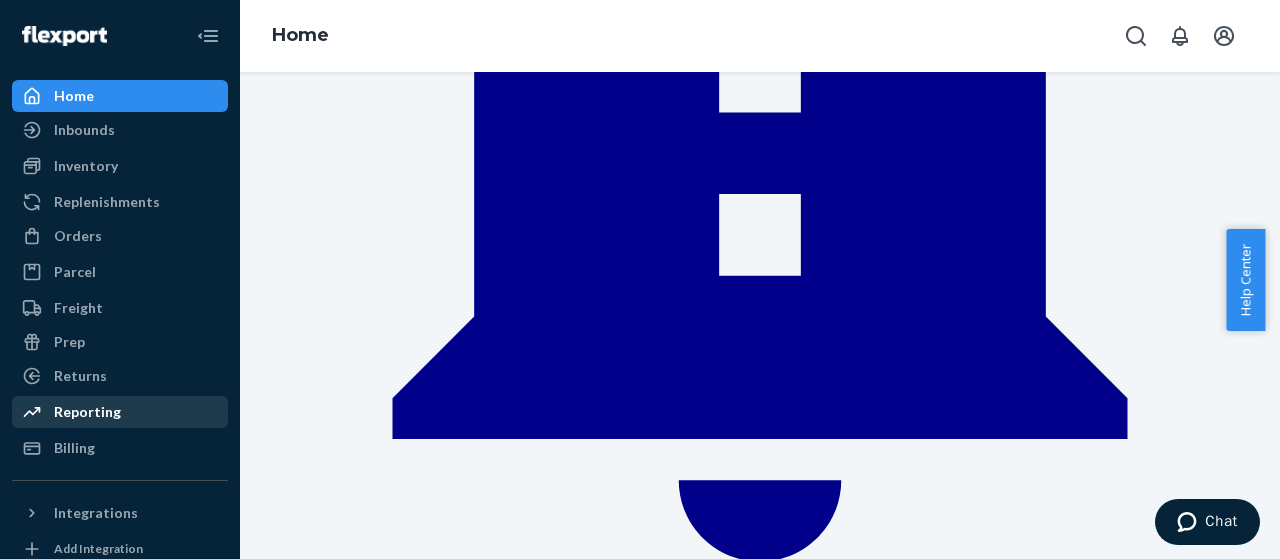 click on "Reporting" at bounding box center [120, 412] 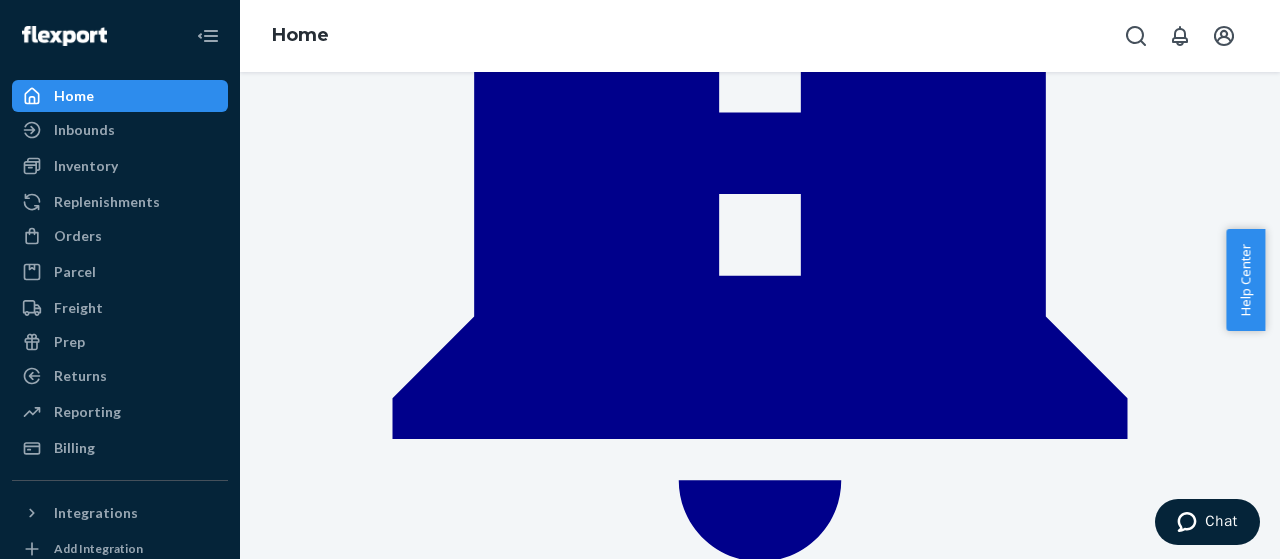 scroll, scrollTop: 0, scrollLeft: 0, axis: both 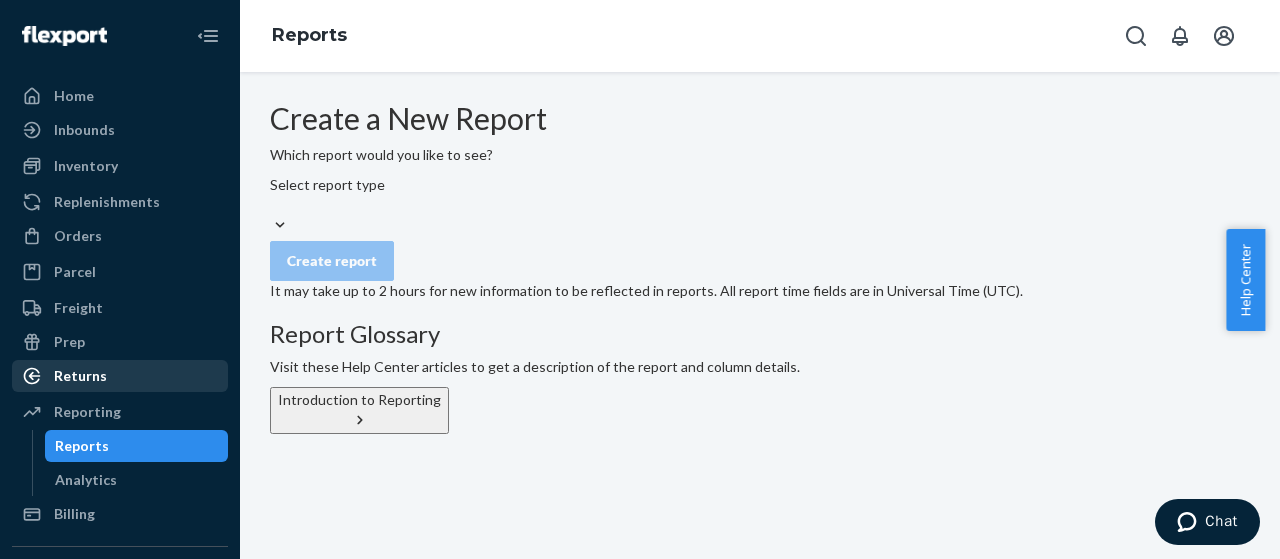 click on "Returns" at bounding box center (120, 376) 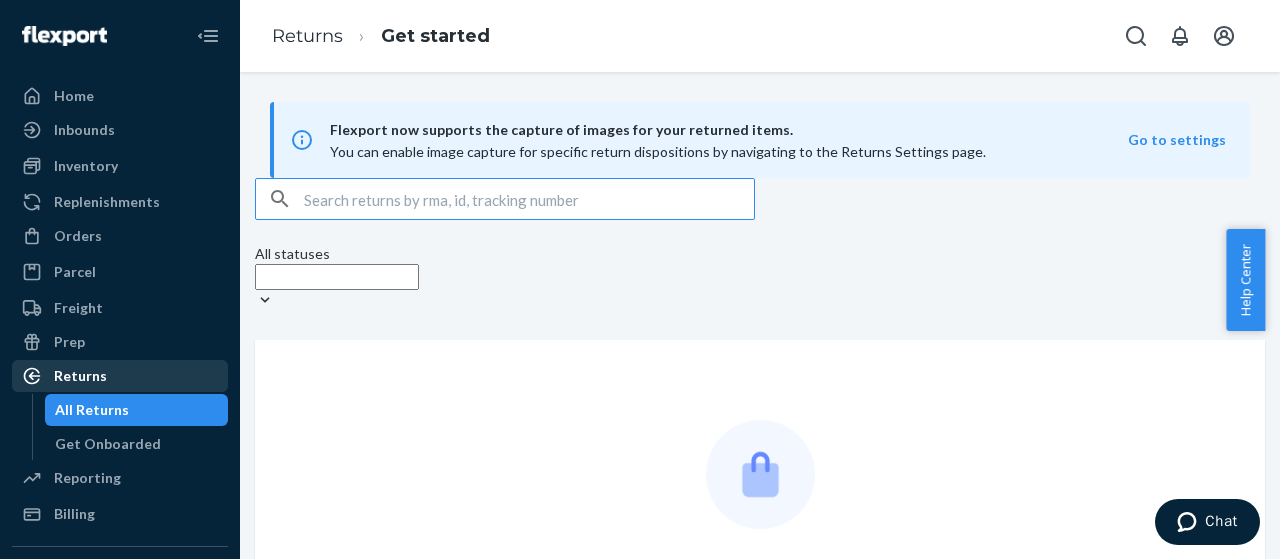 click on "Returns" at bounding box center (120, 376) 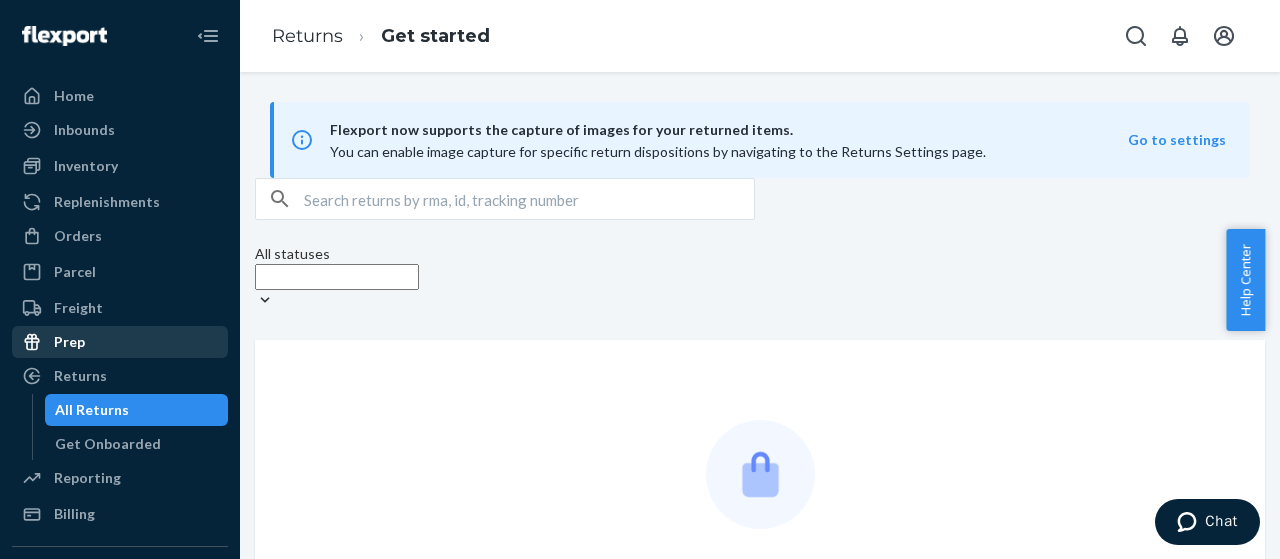 click on "Prep" at bounding box center [120, 342] 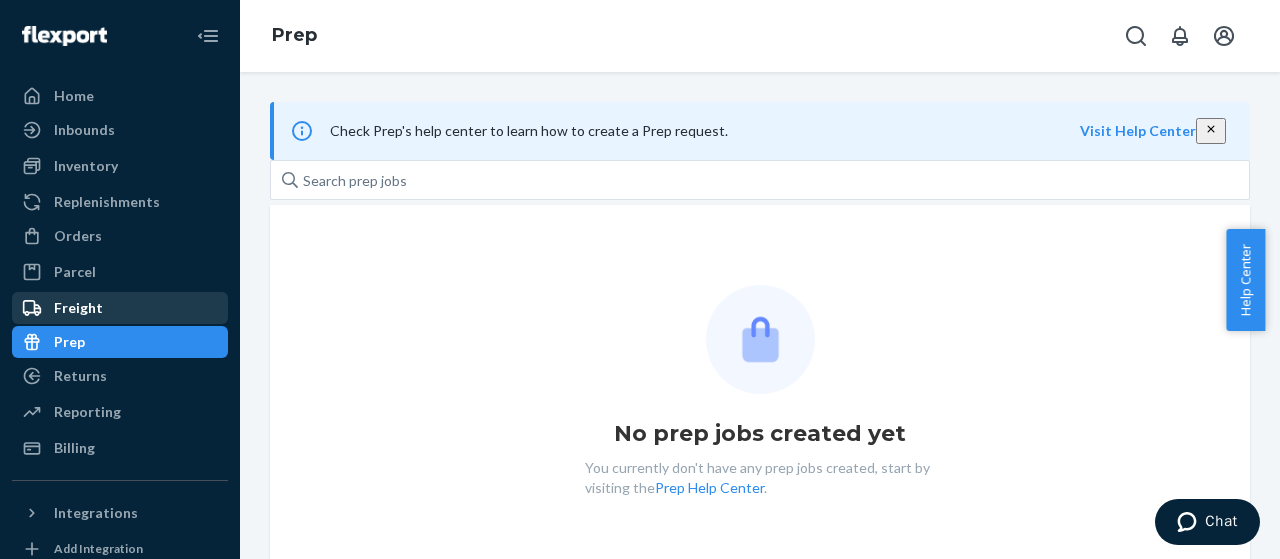 click on "Freight" at bounding box center (120, 308) 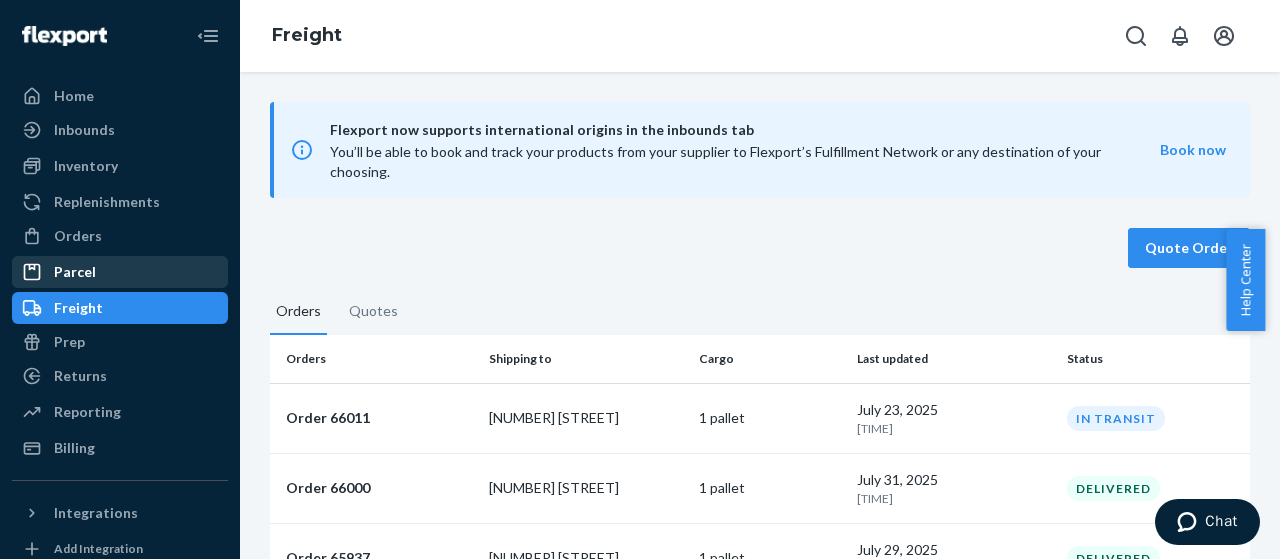 click on "Parcel" at bounding box center [120, 272] 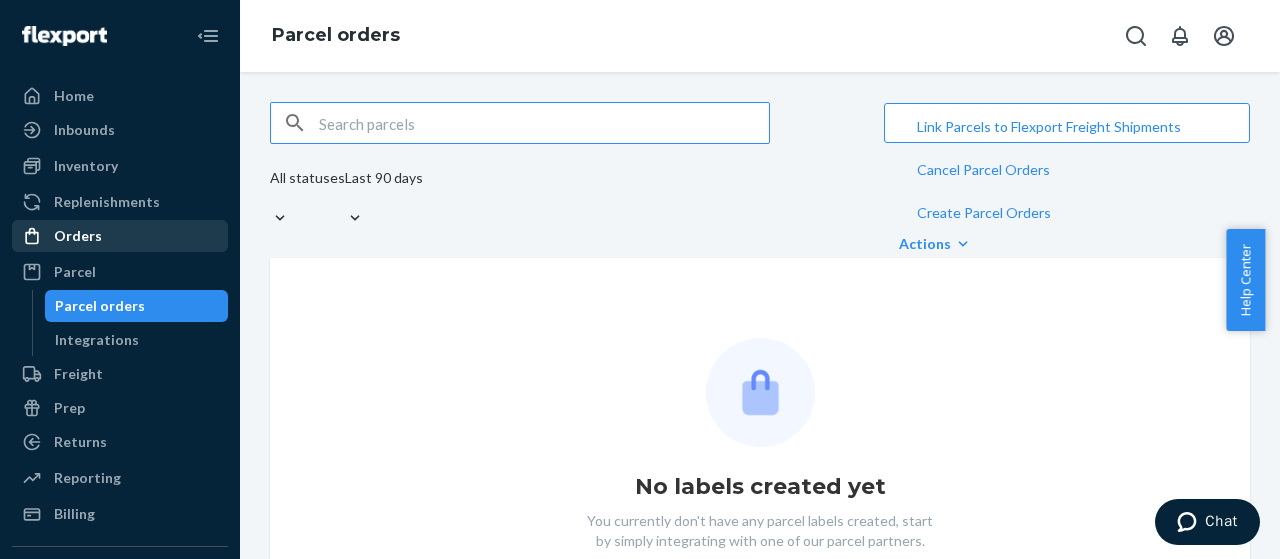 click on "Orders" at bounding box center (120, 236) 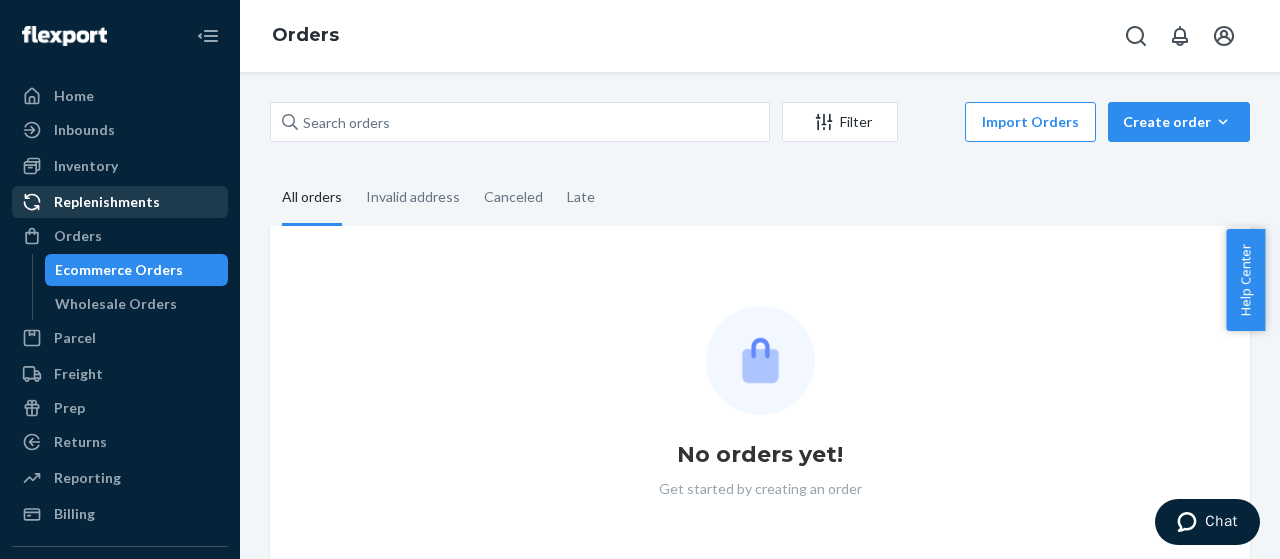 click on "Replenishments" at bounding box center (120, 202) 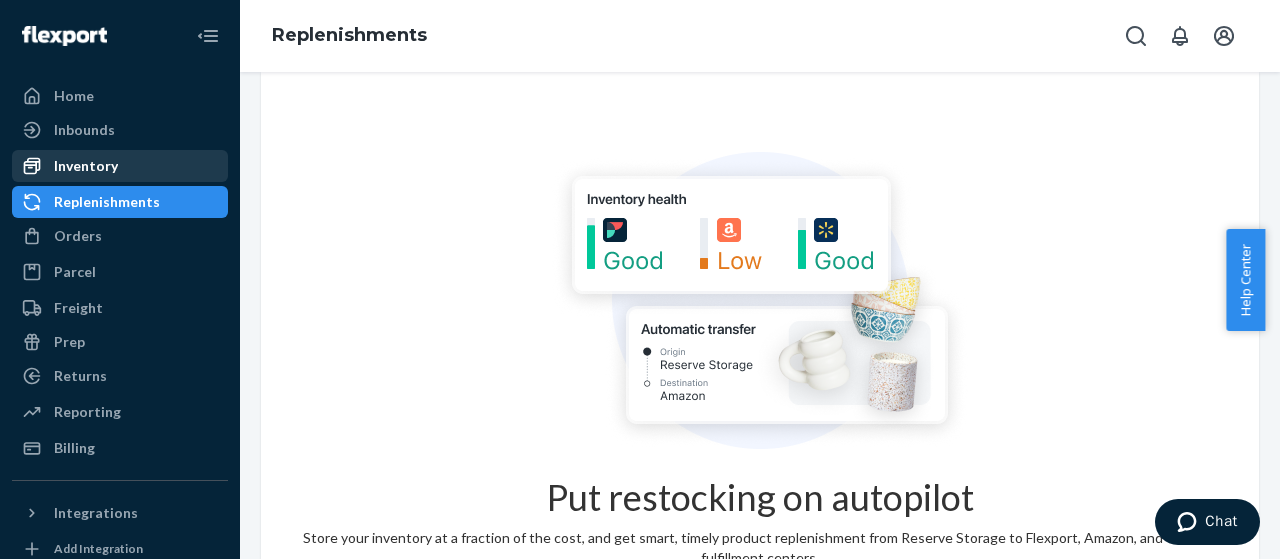 click on "Inventory" at bounding box center (86, 166) 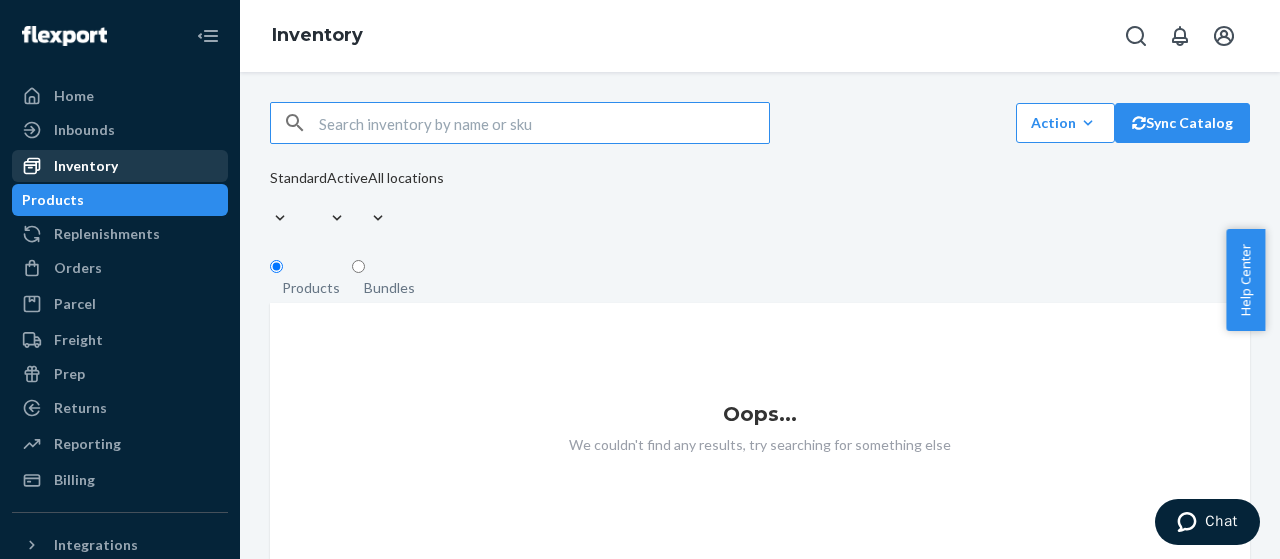 click on "Inventory" at bounding box center (86, 166) 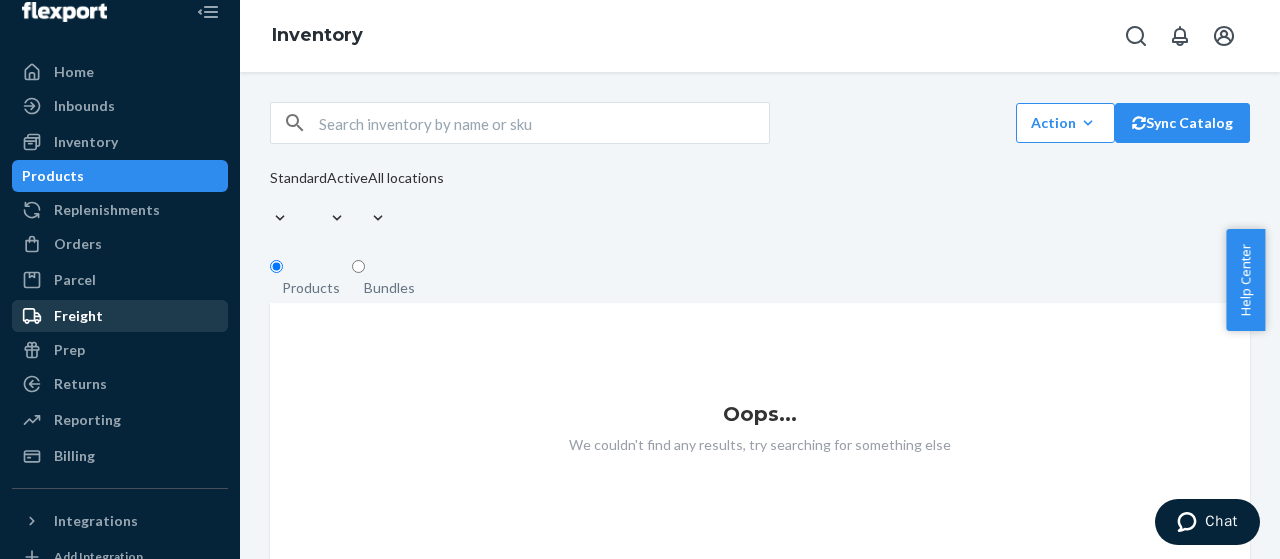 scroll, scrollTop: 0, scrollLeft: 0, axis: both 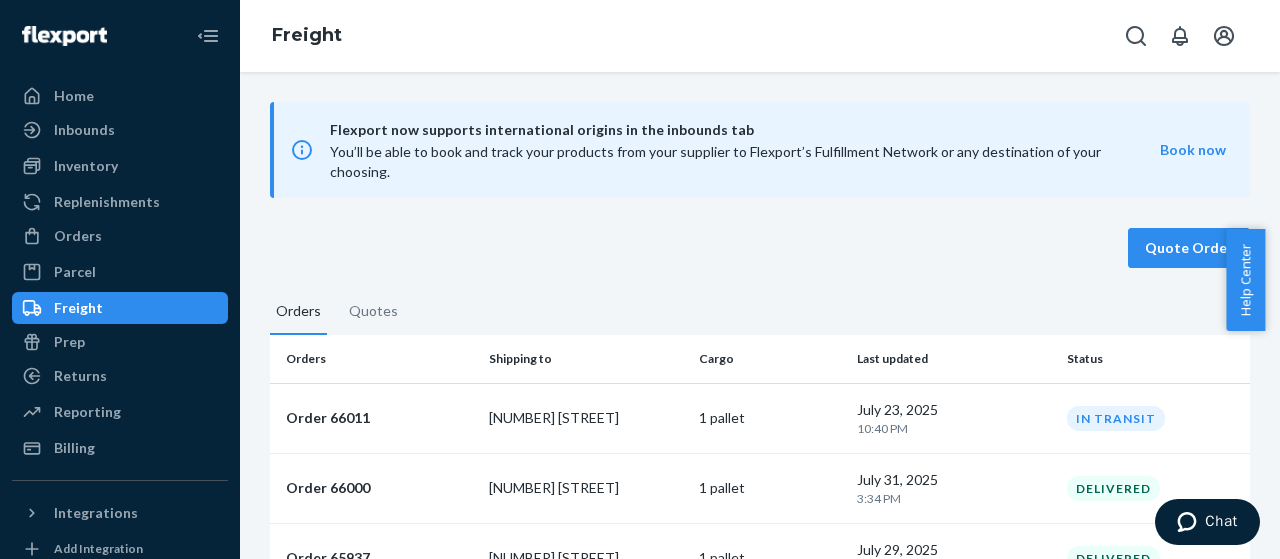 click on "Flexport now supports international origins in the inbounds tab You’ll be able to book and track your products from your supplier to Flexport’s Fulfillment Network or any destination of your choosing. Book now Quote Order Orders Quotes Orders Shipping to Cargo Last updated Status Order 66011 [NUMBER] [STREET] 1 pallet [MONTH] 23, 2025 [TIME] IN TRANSIT Order 66000 [NUMBER] [STREET] 1 pallet [MONTH] 31, 2025 [TIME] DELIVERED Order 65937 [NUMBER] [STREET] 1 pallet [MONTH] 29, 2025 [TIME] DELIVERED Order 65936 [NUMBER] [STREET] 1 pallet [MONTH] 29, 2025 [TIME] DELIVERED Order 65935 [NUMBER] [STREET] 2 pallets [MONTH] 28, 2025 [TIME] DELIVERED Order 65849 [NUMBER] [STREET] 1 pallet [MONTH] 21, 2025 [TIME] DELIVERED Order 64973 [NUMBER] [STREET] 1 pallet [MONTH] 16, 2025 [TIME] CANCELLED Order 64972 [NUMBER] [STREET] 1 pallet [MONTH] 10, 2025 [TIME] DELIVERED Order 64459 [NUMBER] [STREET] 2 pallets [MONTH] 30, 2025 [TIME] DELIVERED Order 64424 [NUMBER] [STREET] 1 pallet [MONTH] 03, 2025 [TIME] DELIVERED Order 64409 [NUMBER] [STREET] [TIME]" at bounding box center [760, 315] 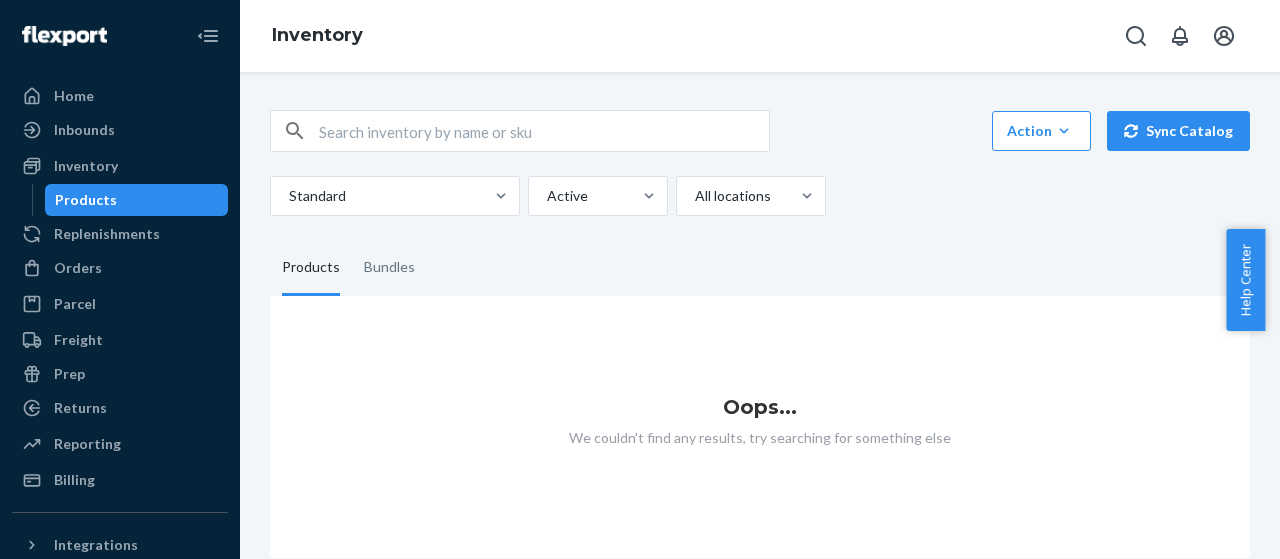 scroll, scrollTop: 0, scrollLeft: 0, axis: both 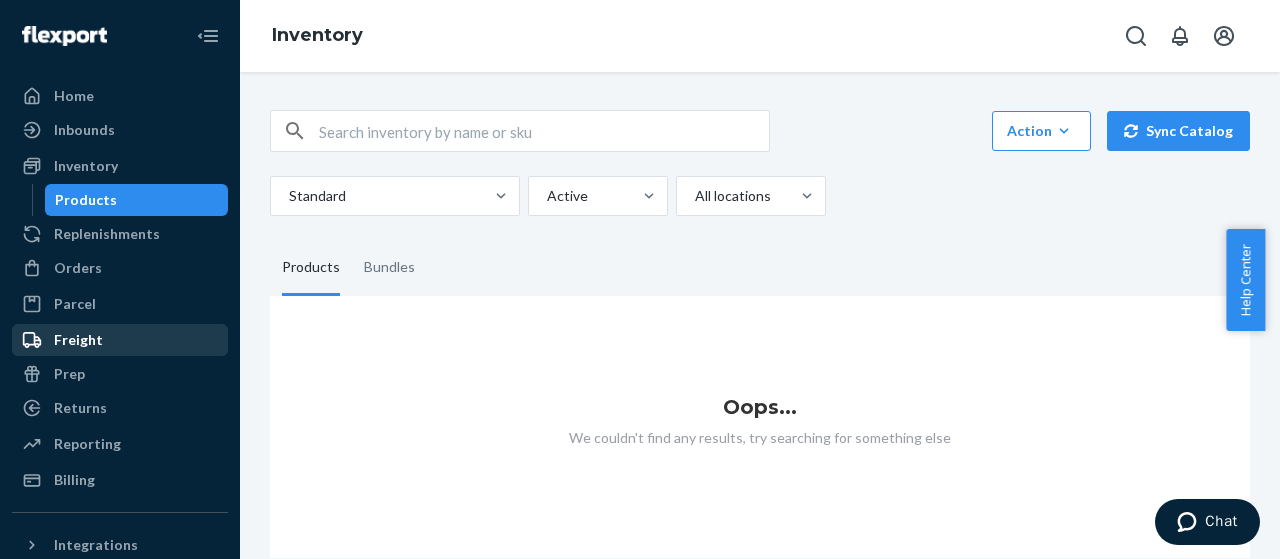 click on "Freight" at bounding box center [120, 340] 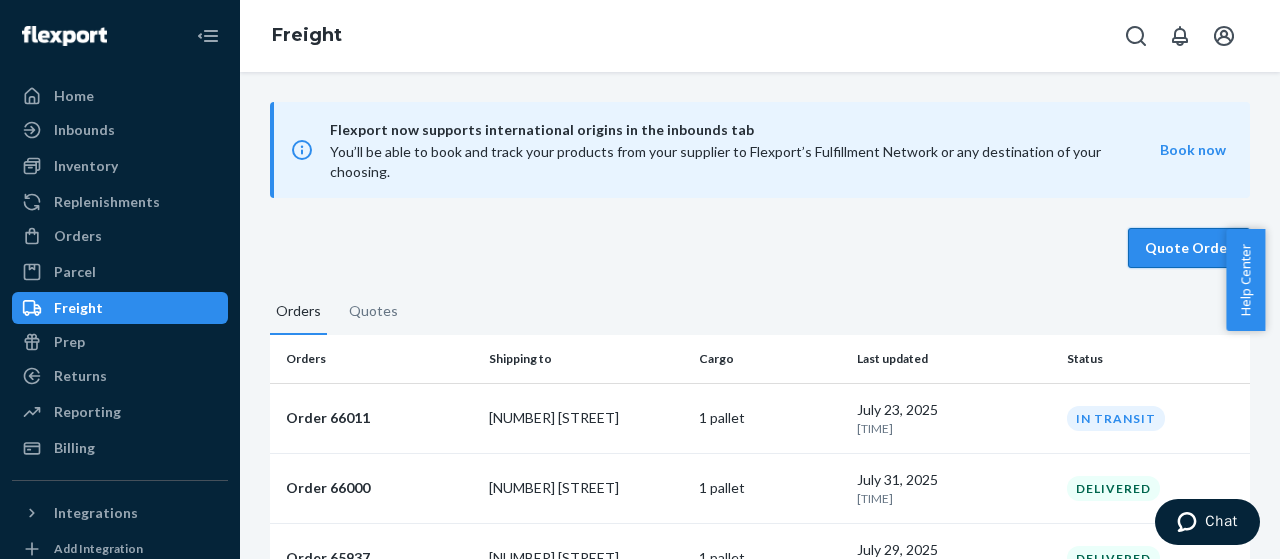 click on "Quote Order" at bounding box center [1189, 248] 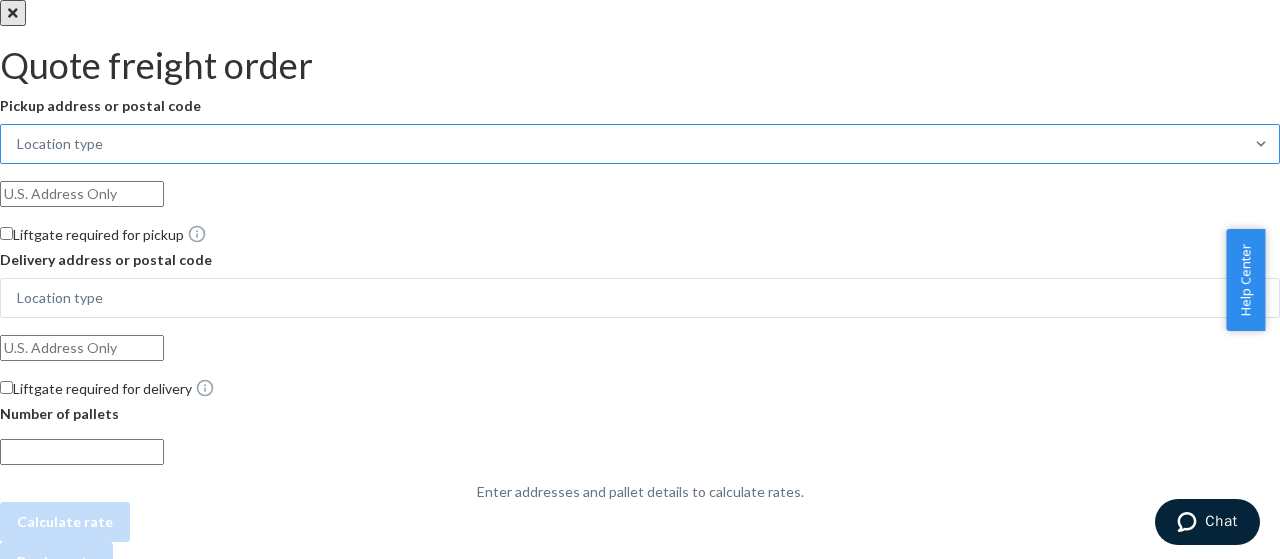 click on "Location type" at bounding box center [622, 144] 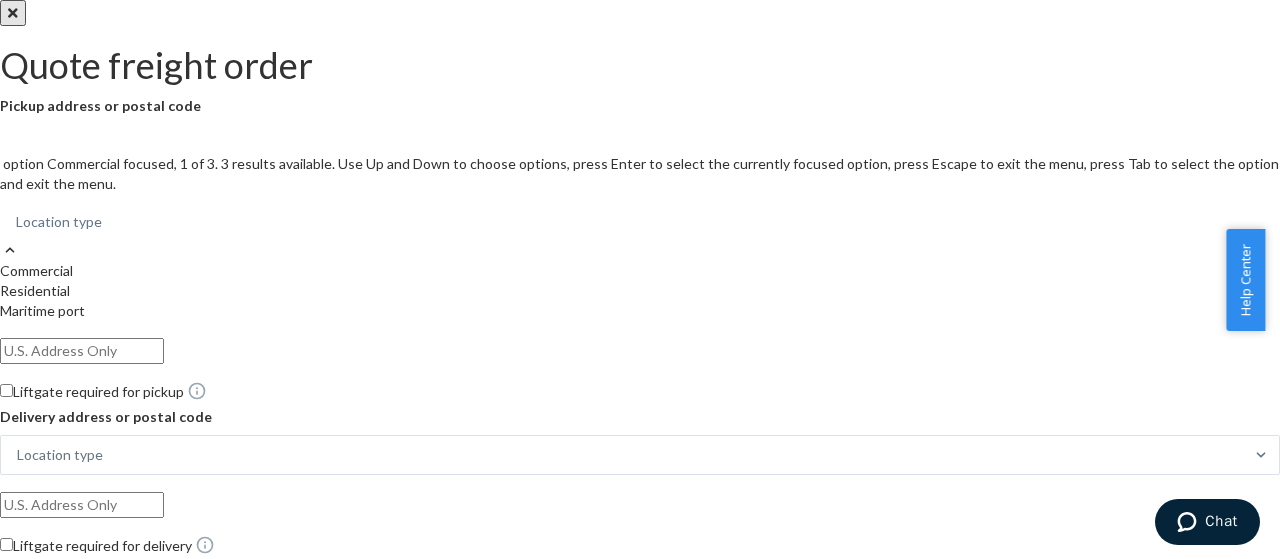 click on "Commercial" at bounding box center [640, 271] 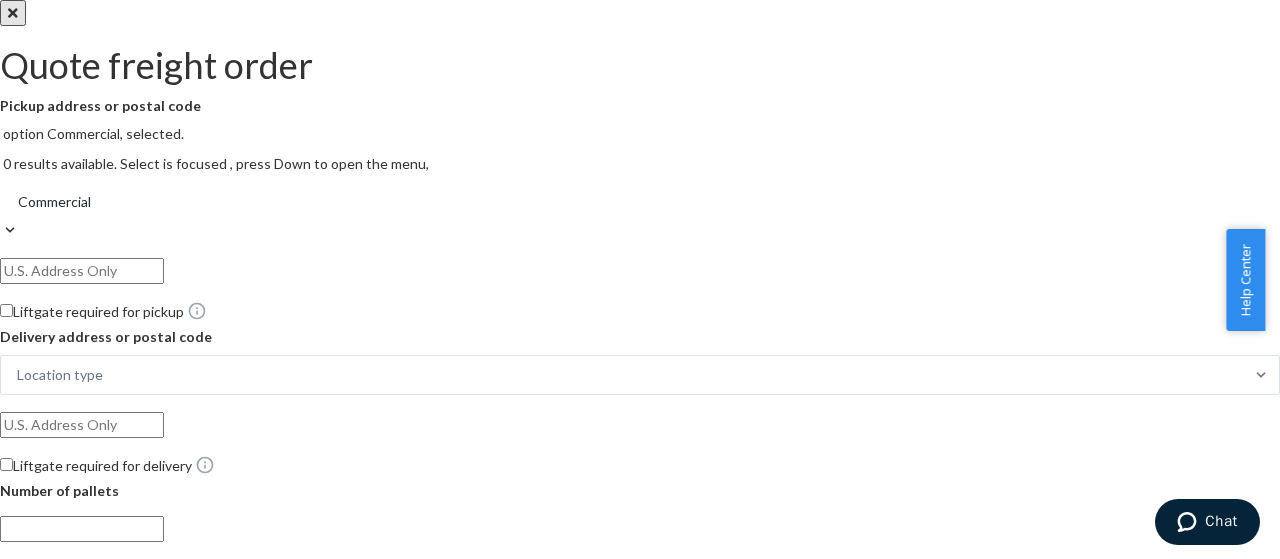 click at bounding box center [82, 271] 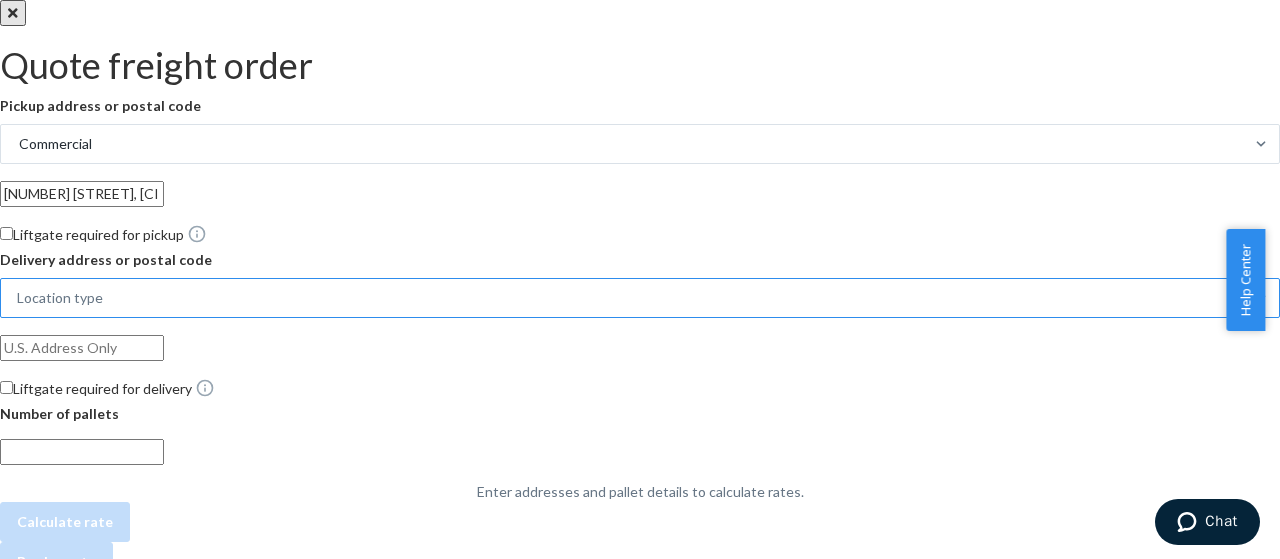 type on "575 E Oakton St, Des Plaines, IL, 60018, US" 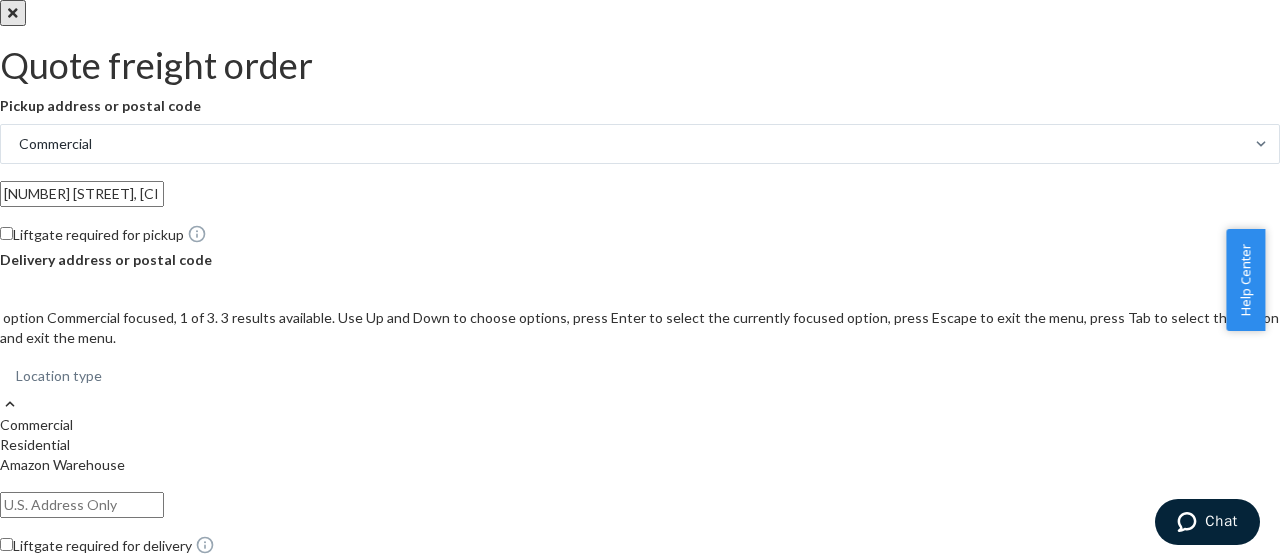 click on "Commercial" at bounding box center [640, 425] 